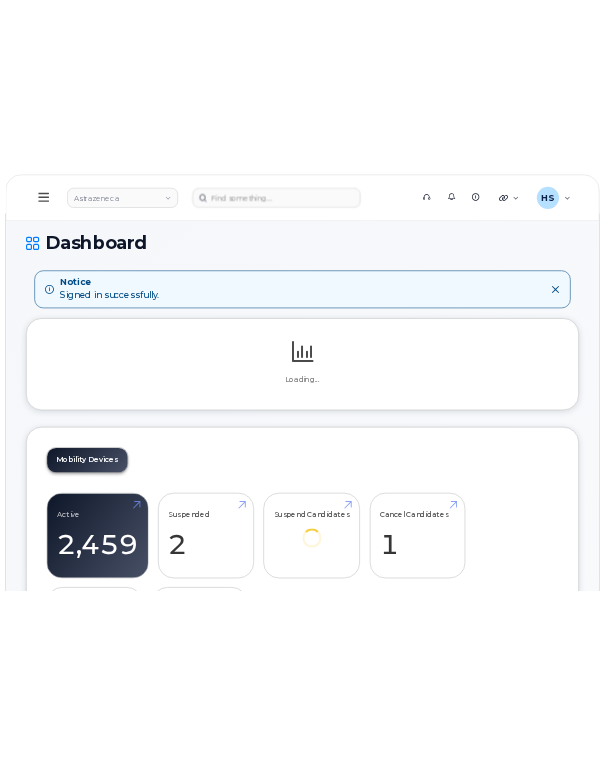 scroll, scrollTop: 0, scrollLeft: 0, axis: both 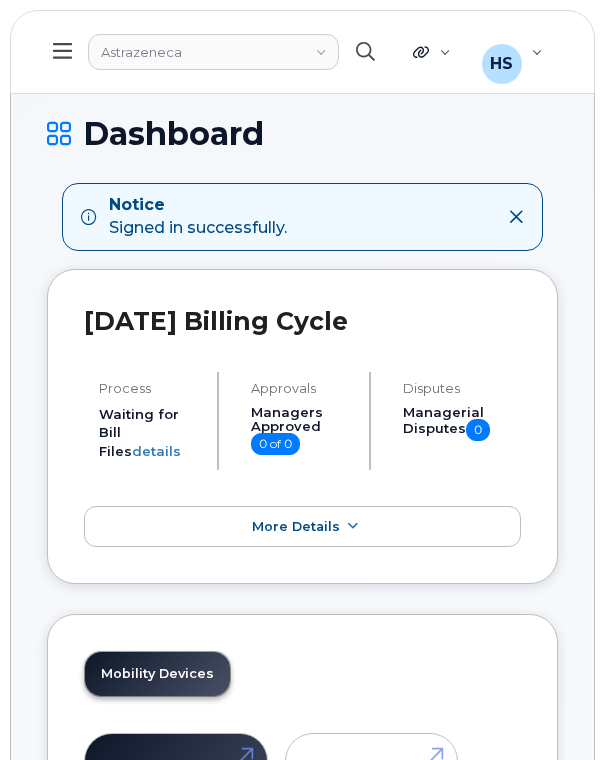 click 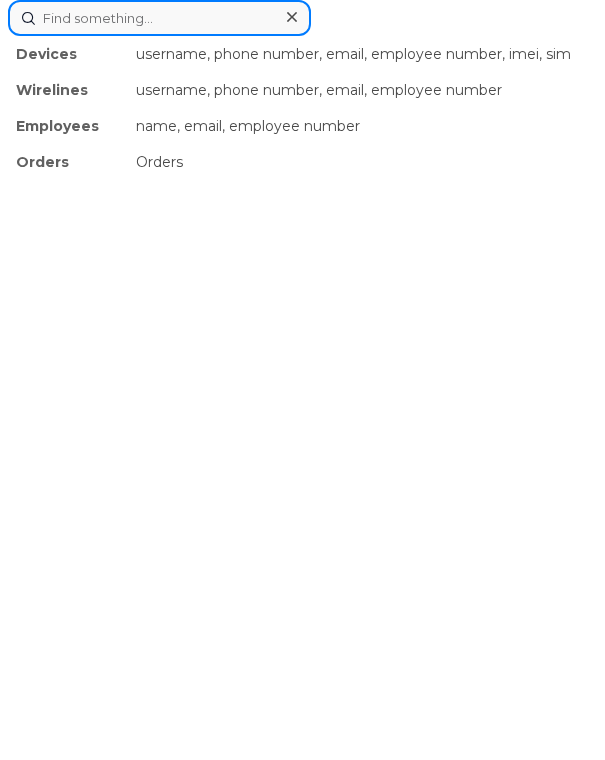 paste on "3653553592" 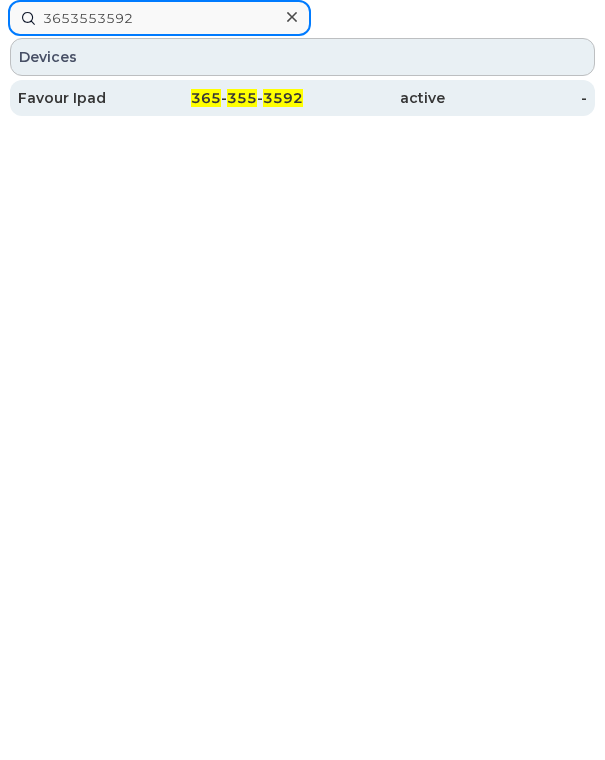type on "3653553592" 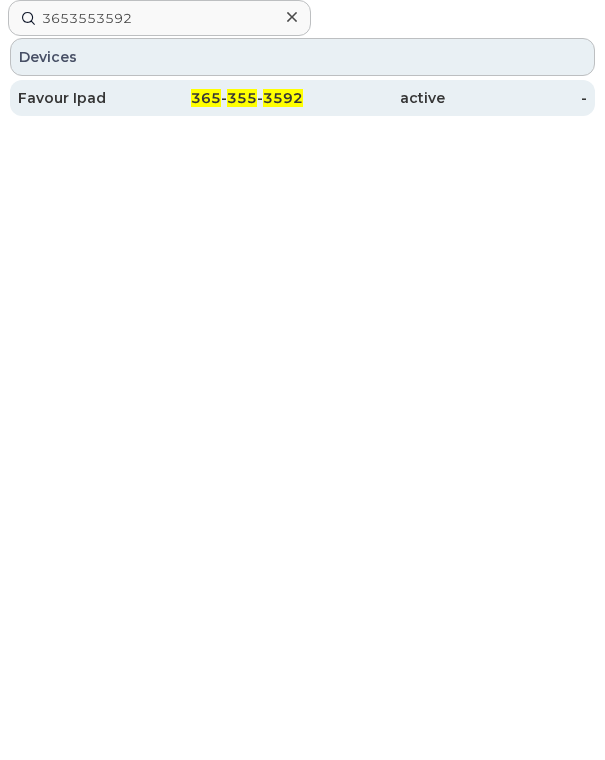 click on "365 - 355 - 3592" 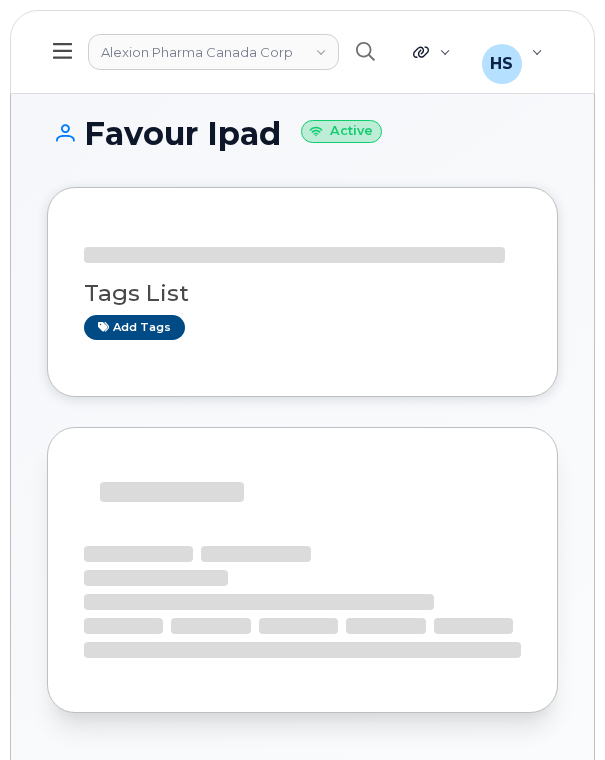 scroll, scrollTop: 0, scrollLeft: 0, axis: both 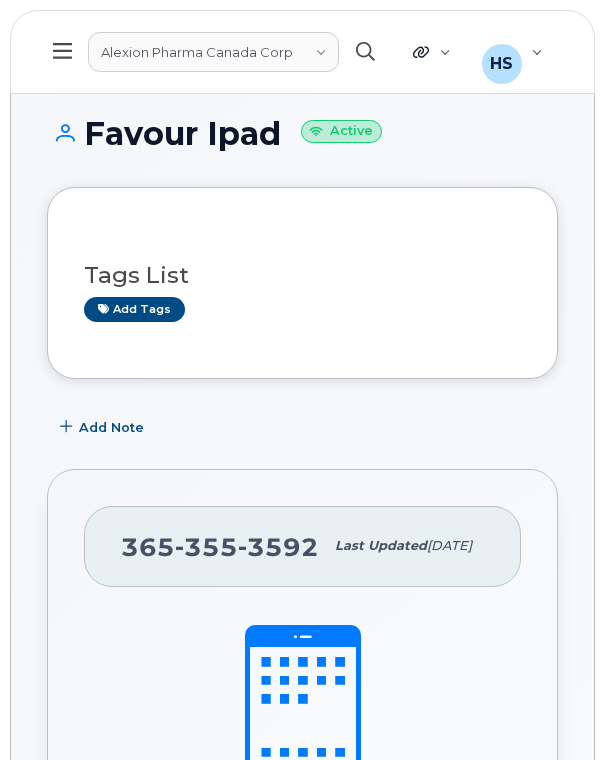 click 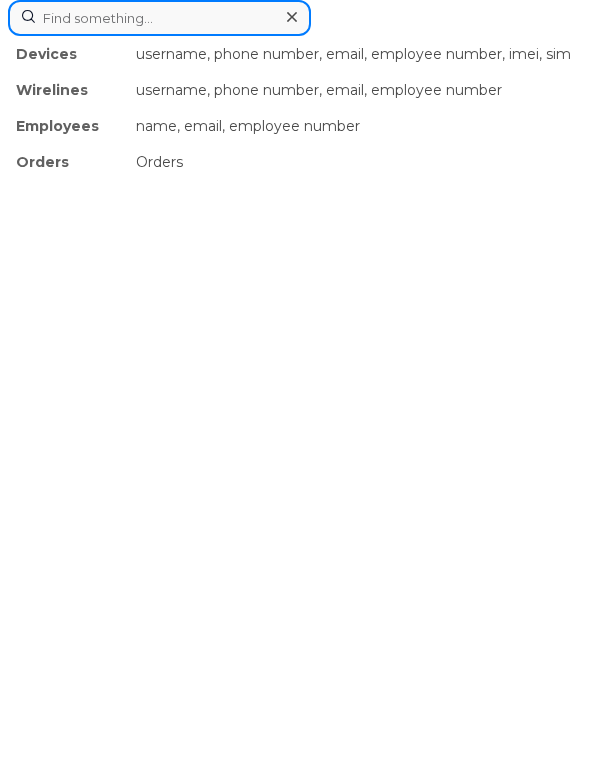 paste on "4384664422" 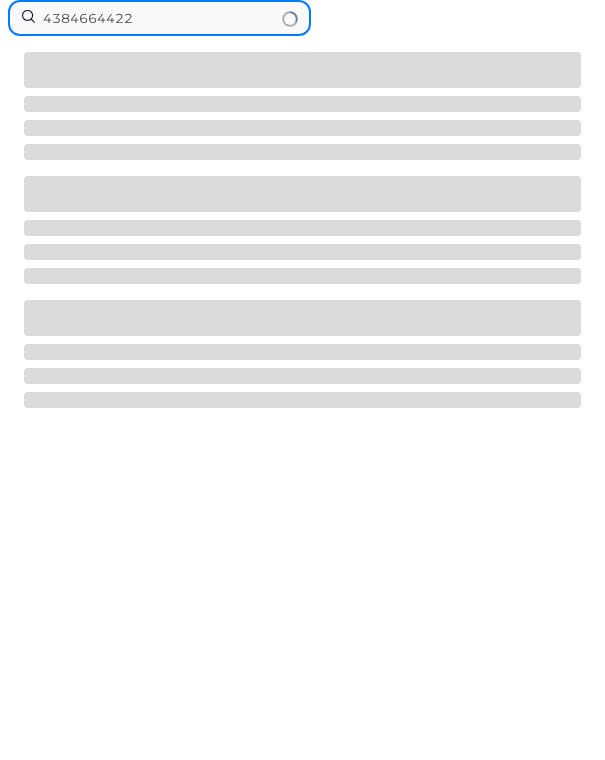 type on "4384664422" 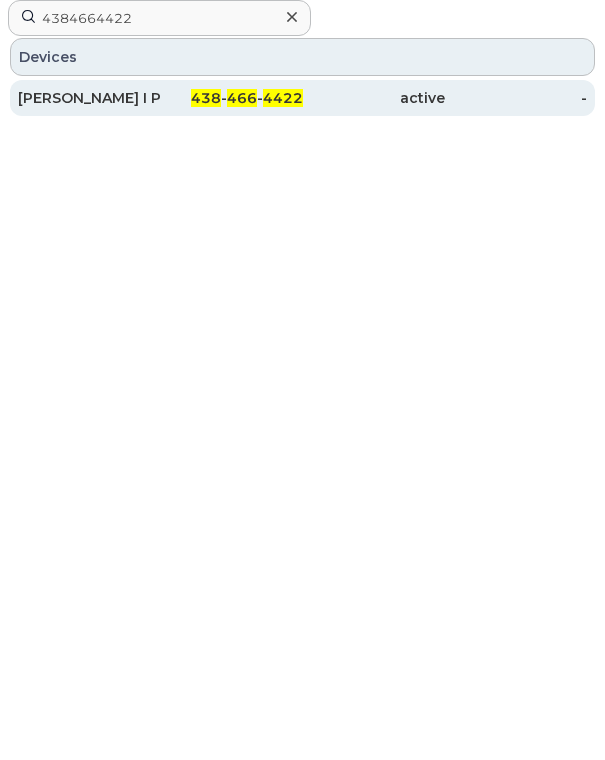 click on "active" 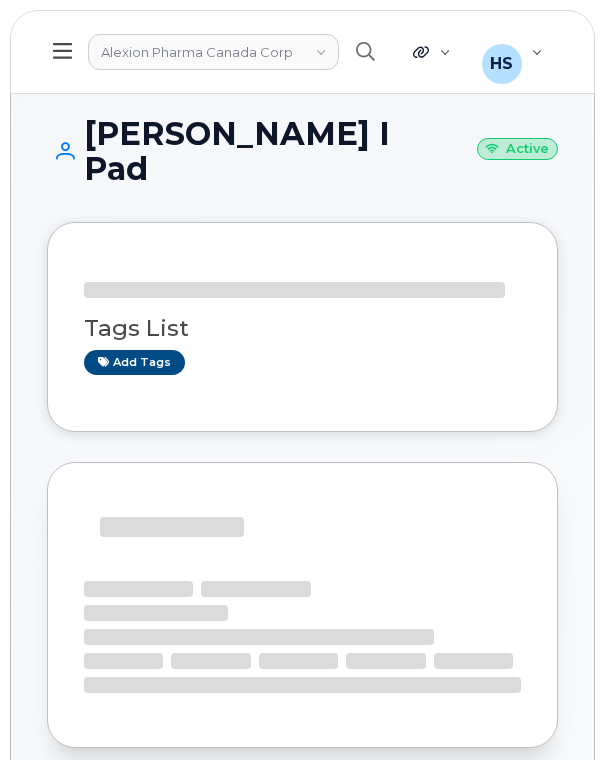 scroll, scrollTop: 0, scrollLeft: 0, axis: both 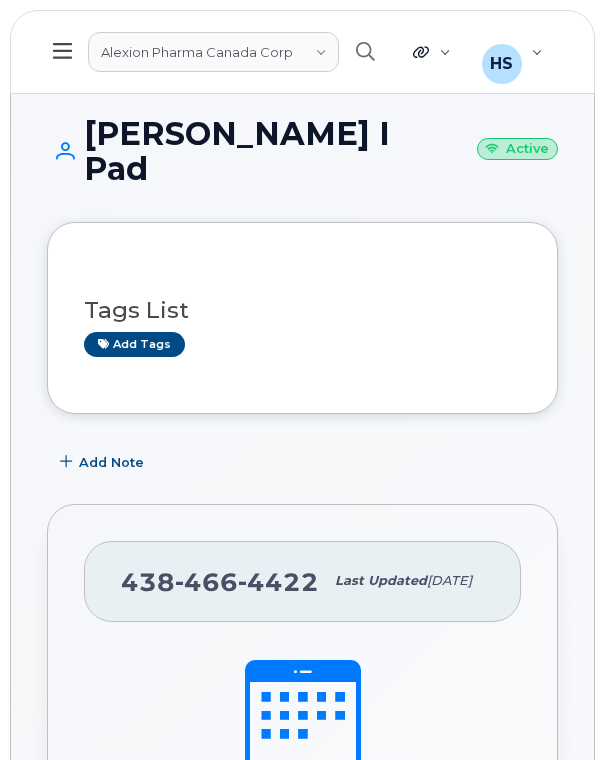 drag, startPoint x: 89, startPoint y: 126, endPoint x: 222, endPoint y: 168, distance: 139.47401 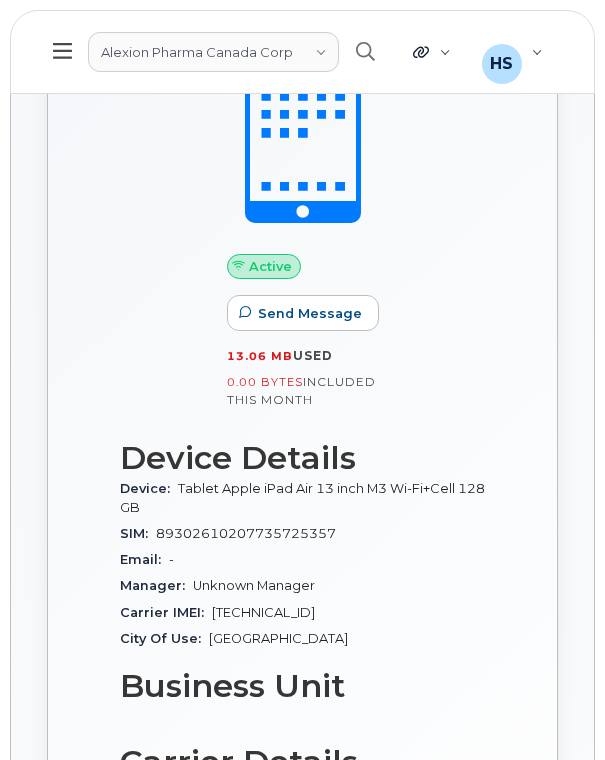scroll, scrollTop: 536, scrollLeft: 0, axis: vertical 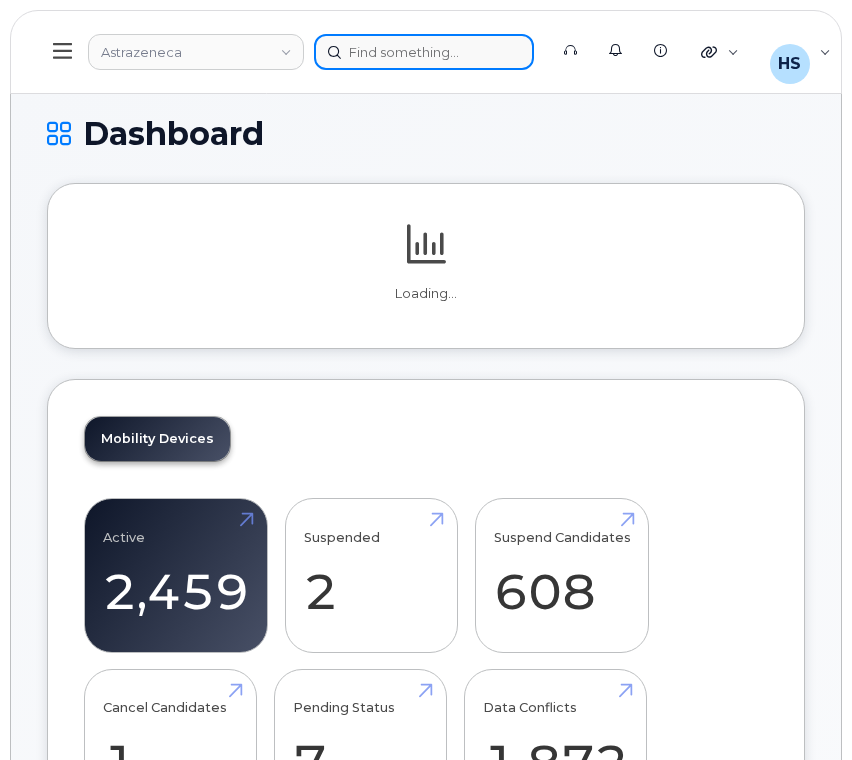 click at bounding box center (424, 52) 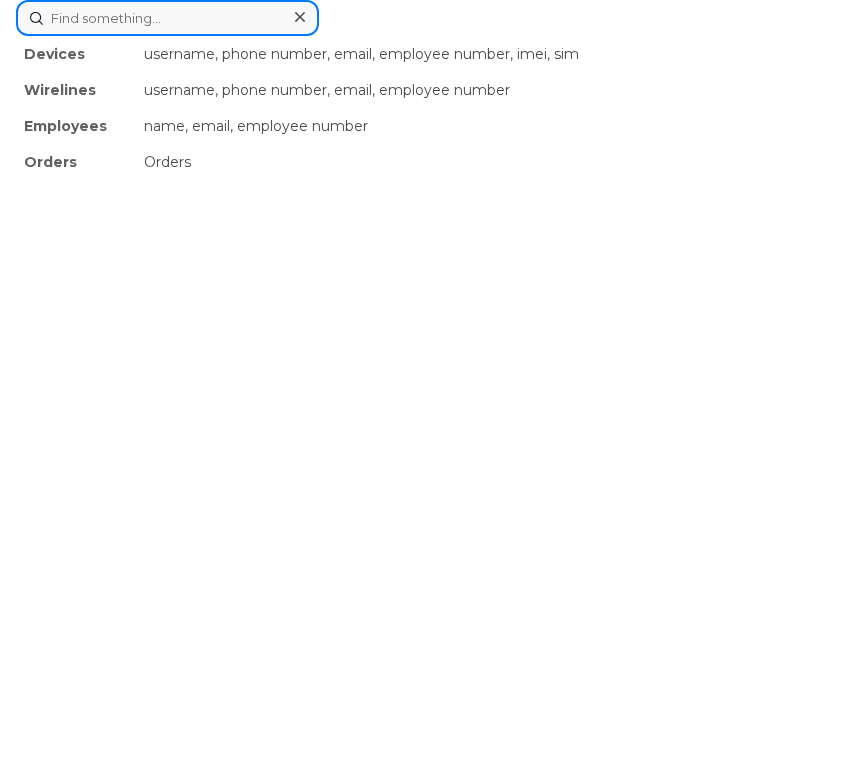 paste on "Onyekannankea" 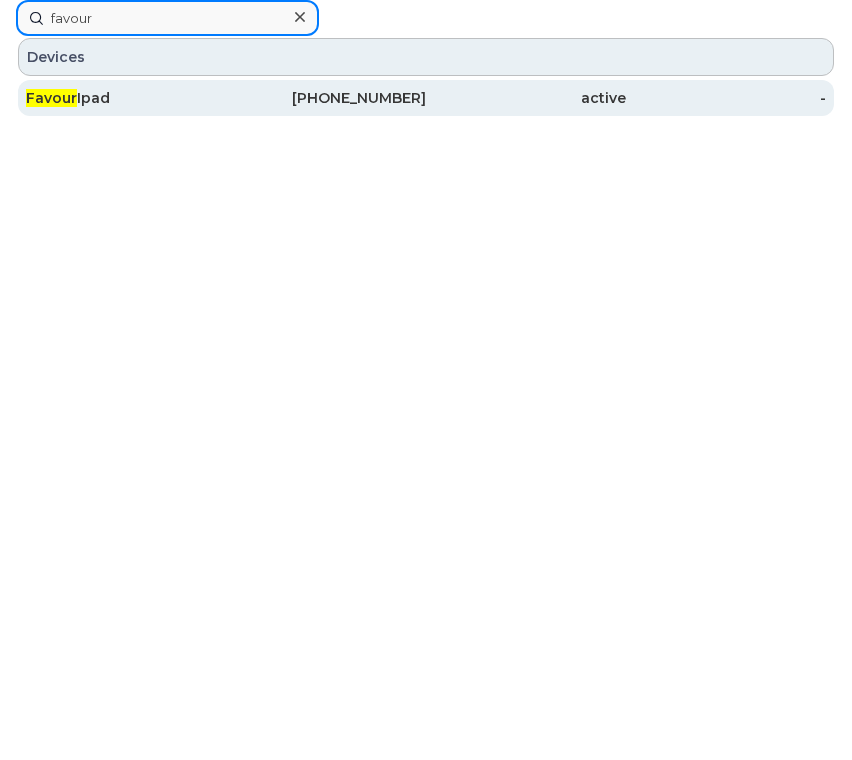 type on "favour" 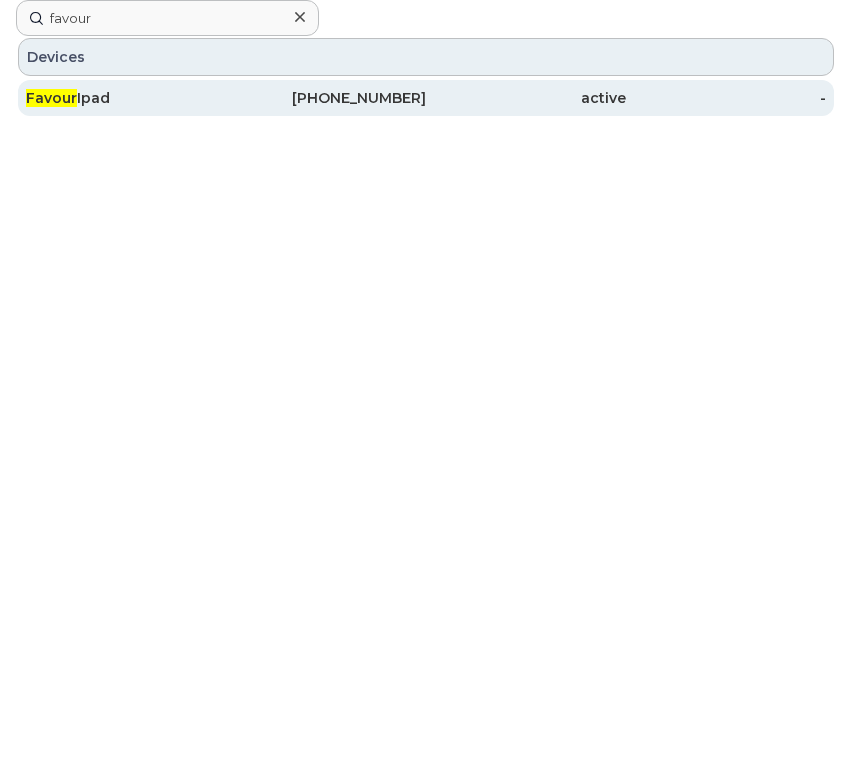 click on "365-355-3592" at bounding box center (326, 98) 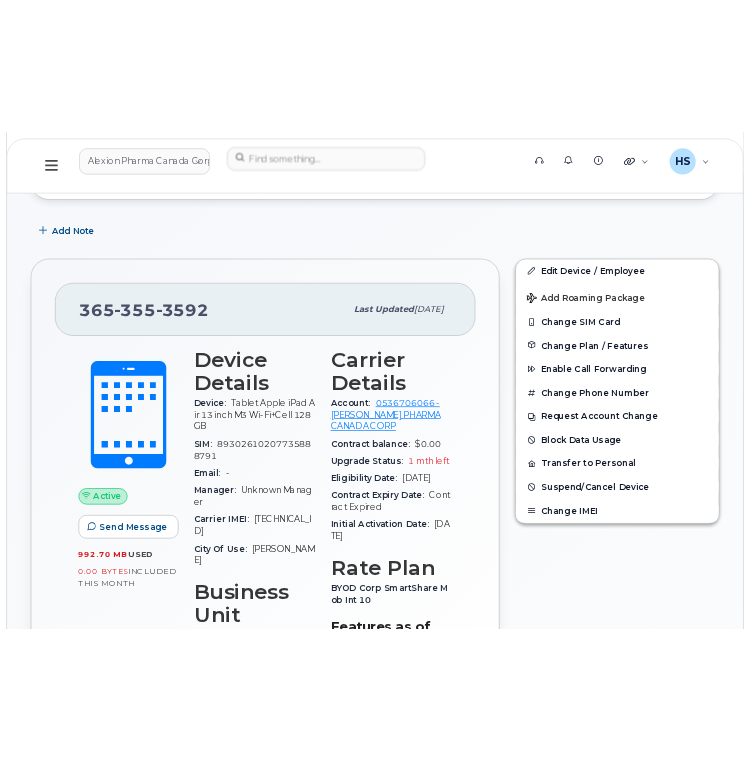 scroll, scrollTop: 0, scrollLeft: 0, axis: both 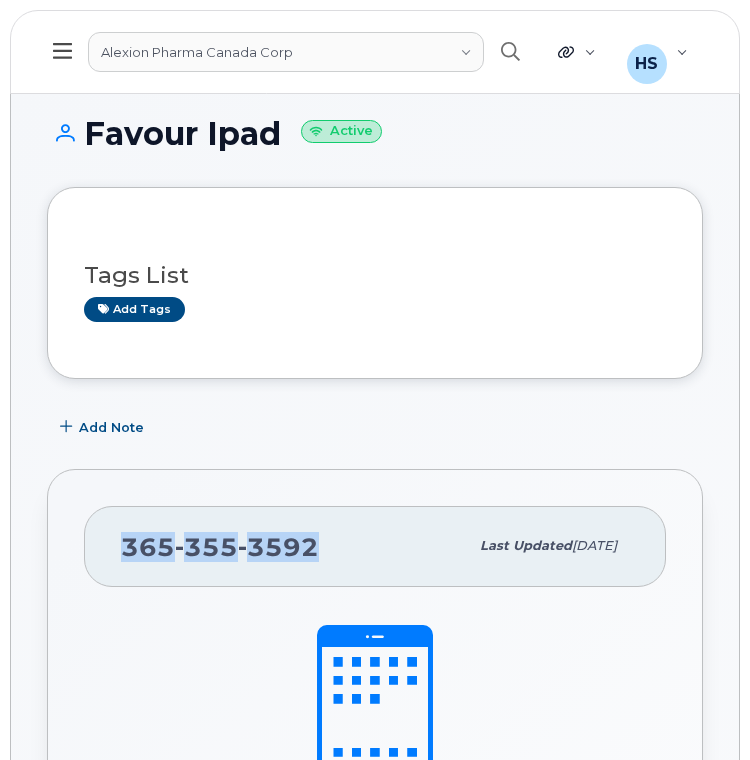drag, startPoint x: 122, startPoint y: 538, endPoint x: 313, endPoint y: 539, distance: 191.00262 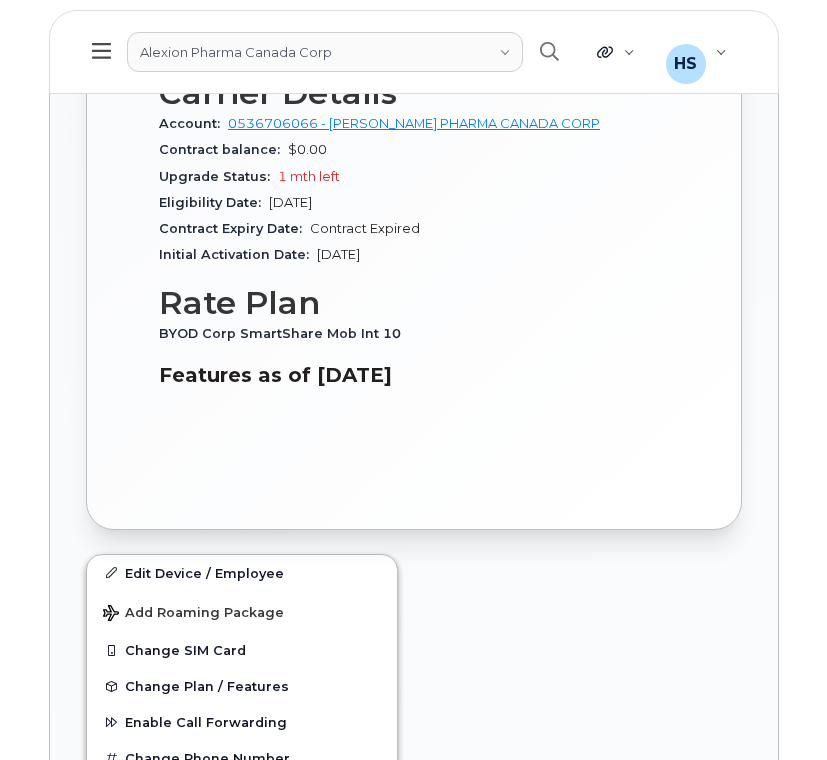 scroll, scrollTop: 1229, scrollLeft: 0, axis: vertical 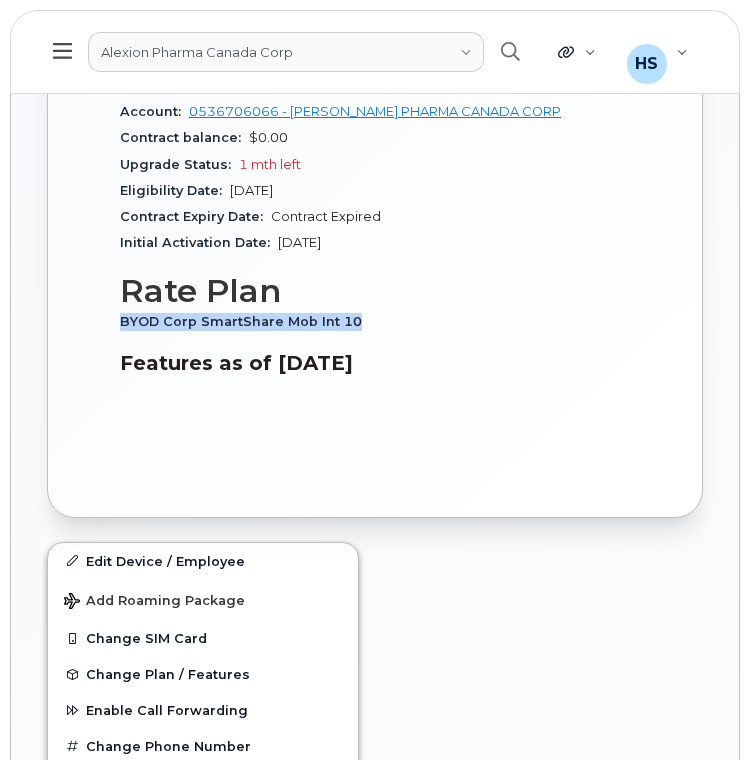 drag, startPoint x: 117, startPoint y: 316, endPoint x: 350, endPoint y: 317, distance: 233.00215 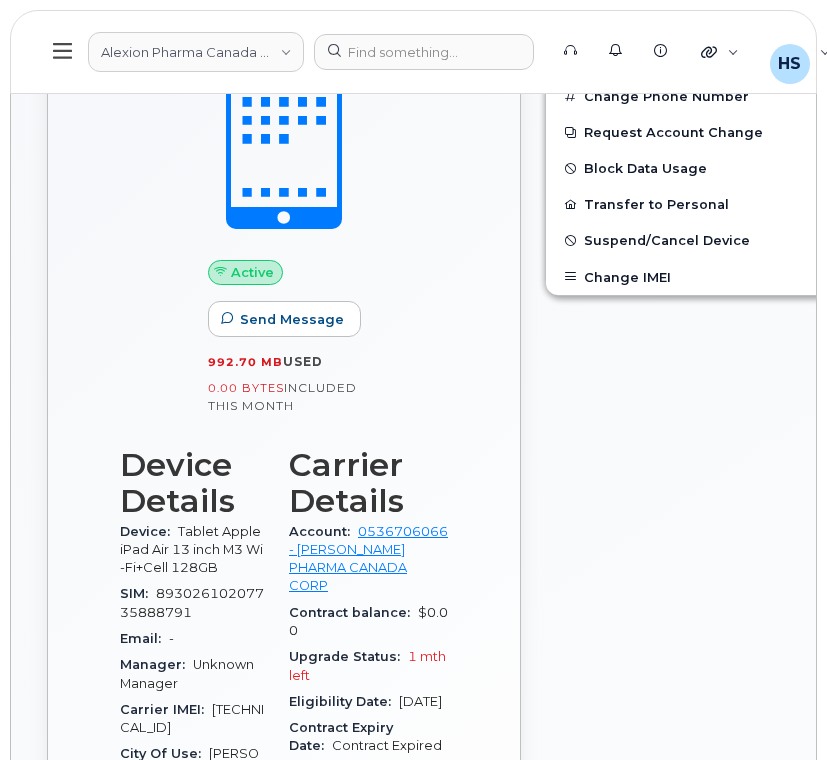scroll, scrollTop: 0, scrollLeft: 0, axis: both 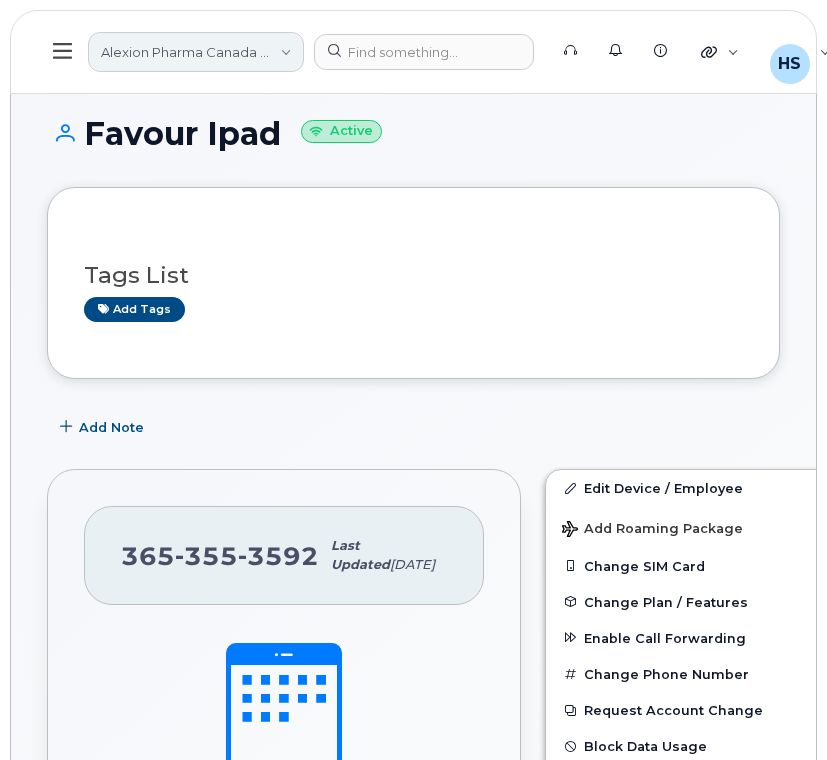 click on "Alexion Pharma Canada Corp" 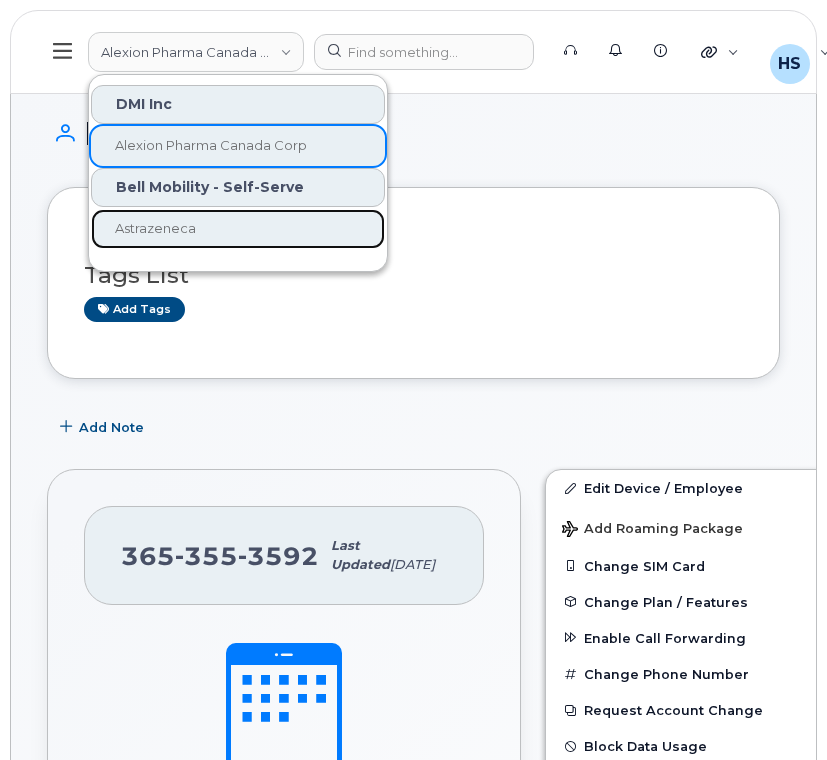 click on "Astrazeneca" 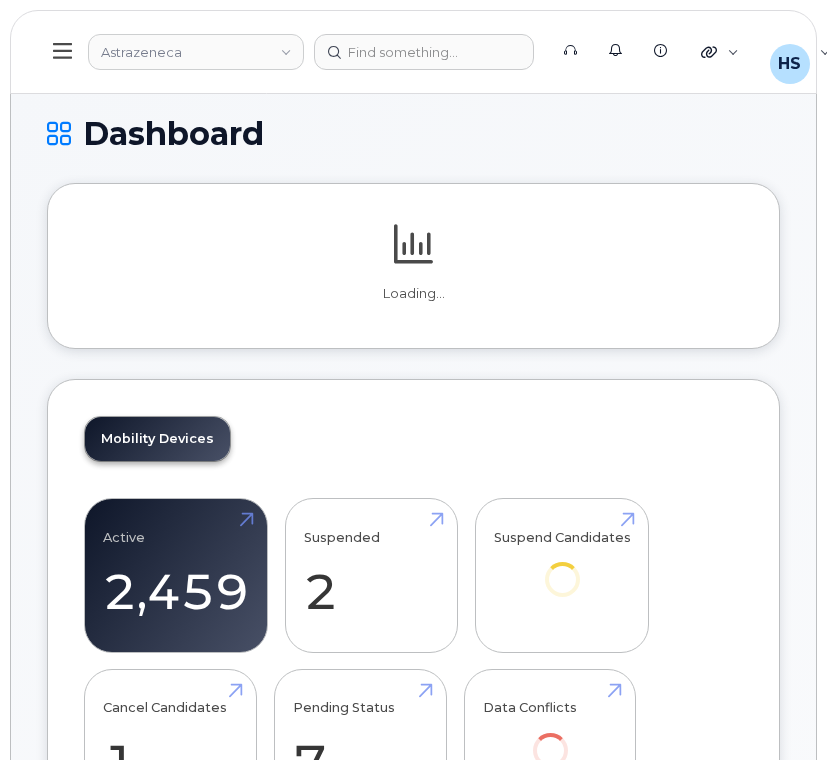 scroll, scrollTop: 0, scrollLeft: 0, axis: both 